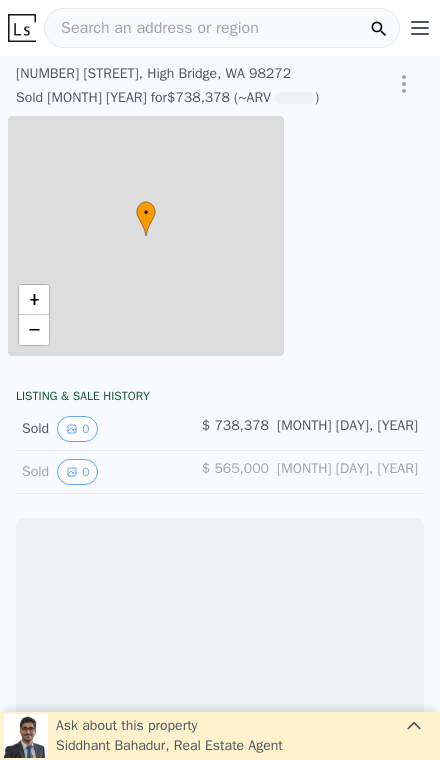scroll, scrollTop: 0, scrollLeft: 0, axis: both 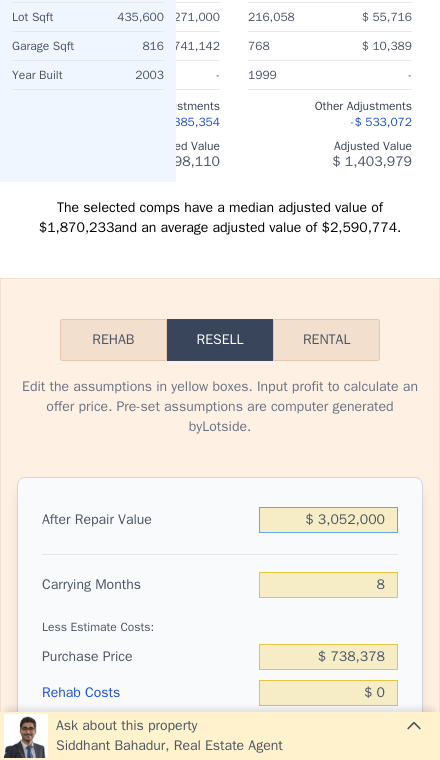 click on "$ 3,052,000" at bounding box center (328, 520) 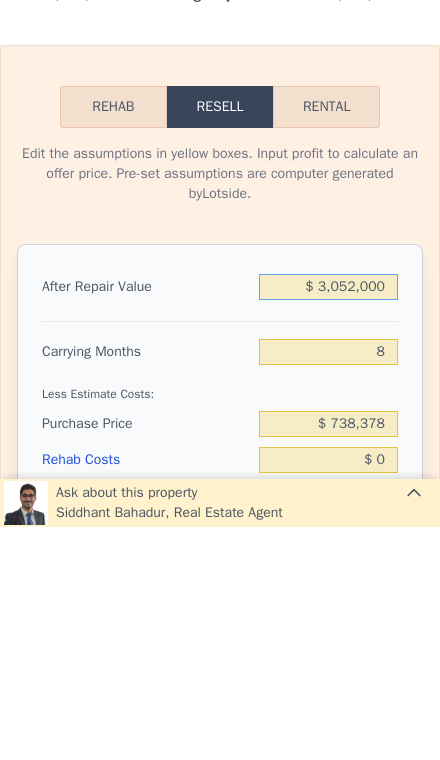 type on "$ 305,200" 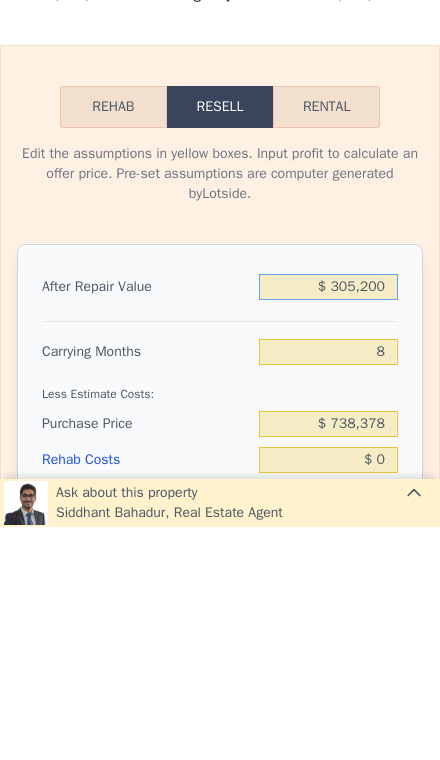 type on "-$ 531,700" 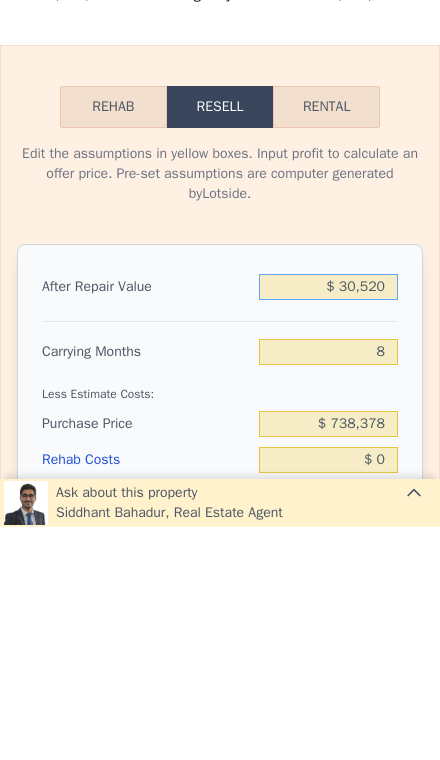 type on "-$ 781,385" 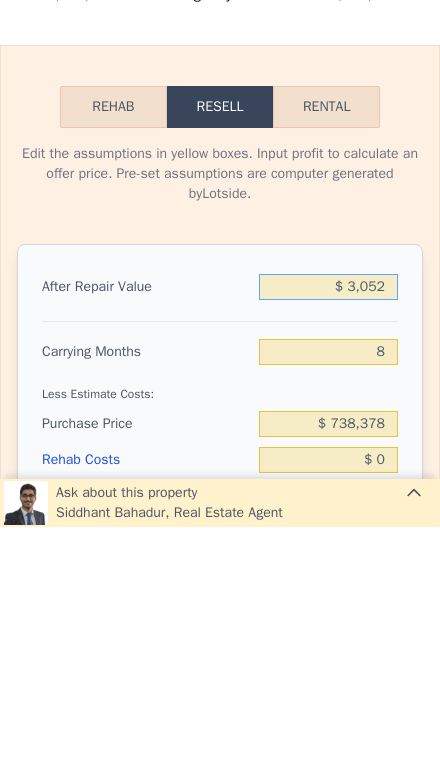 type on "$ 305" 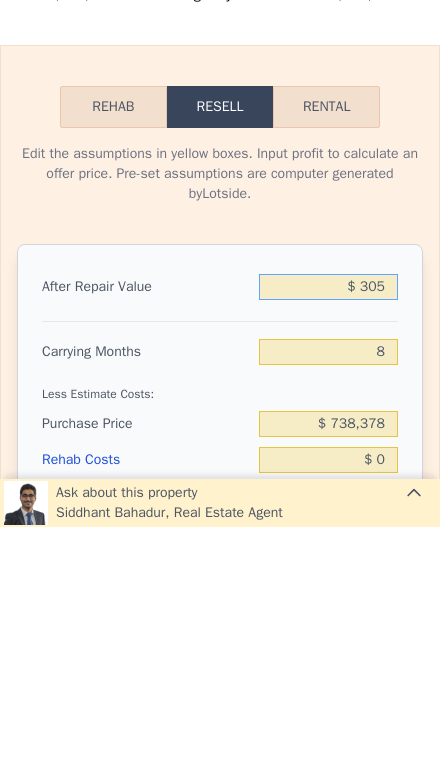 type on "-$ 808,852" 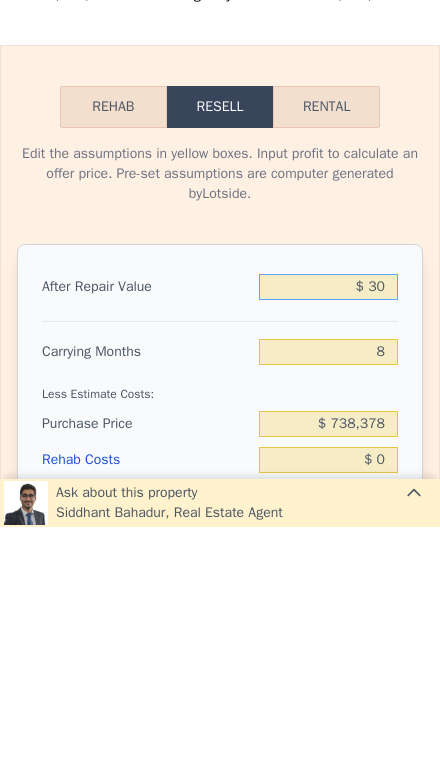 type on "-$ 809,101" 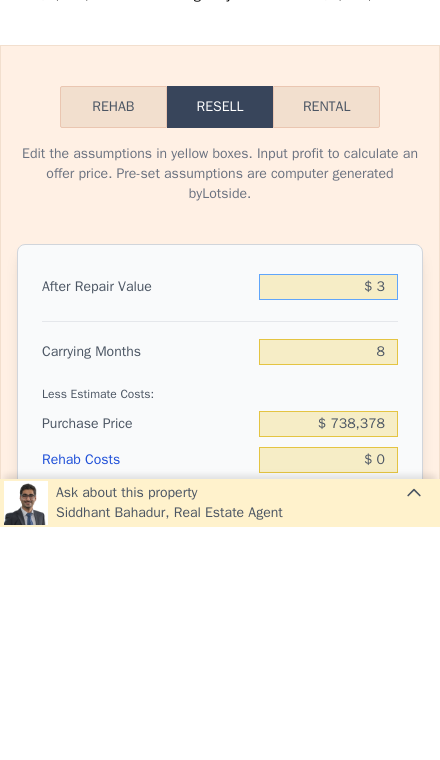 type on "-$ 809,125" 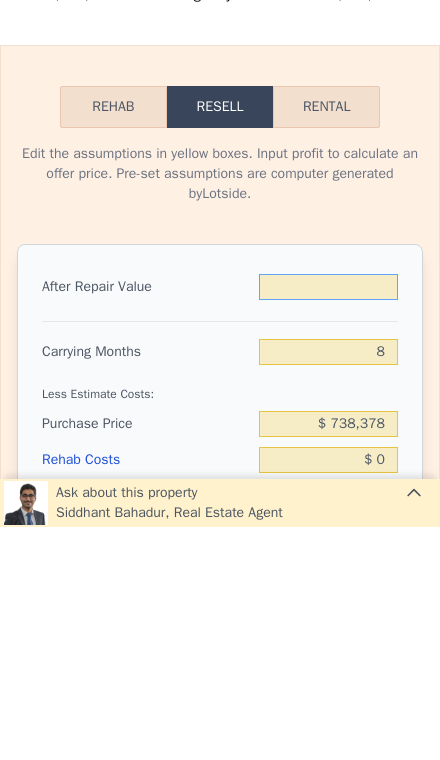 type on "$ 1" 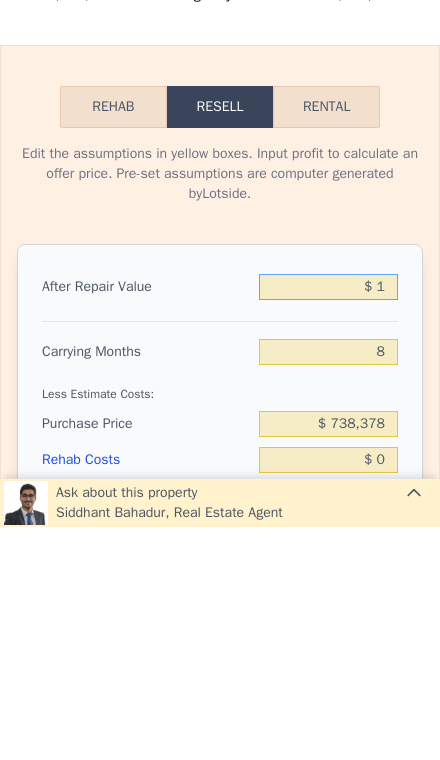 type on "-$ 809,127" 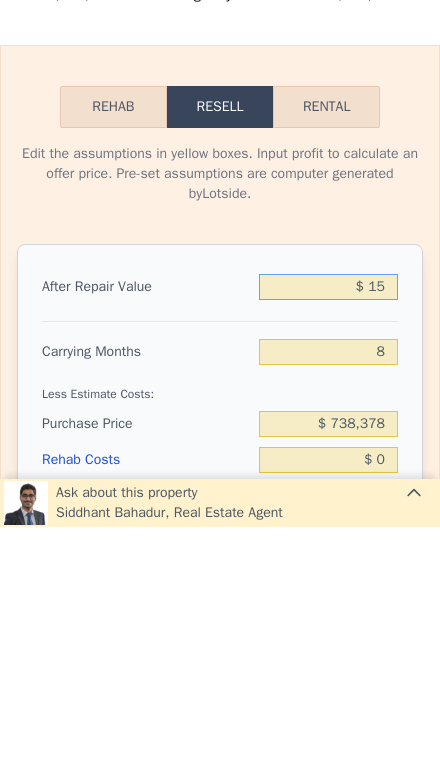type on "$ 150" 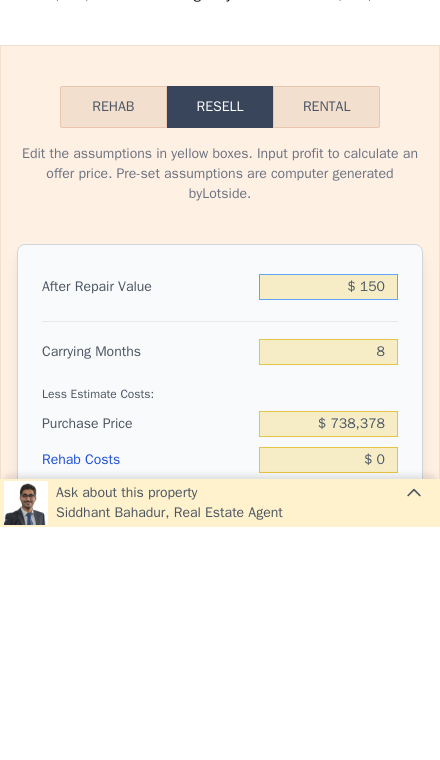 type on "-$ 808,991" 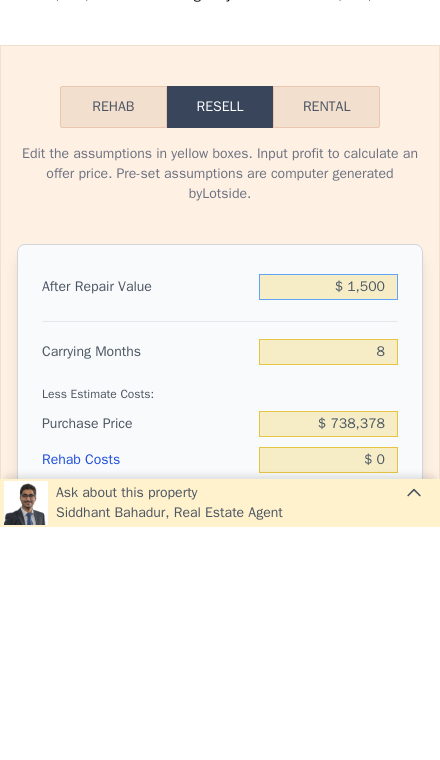 type on "-$ 807,766" 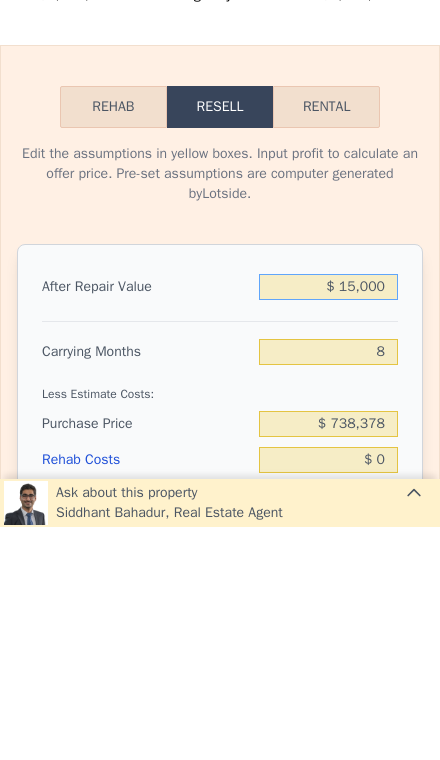type on "-$ 795,493" 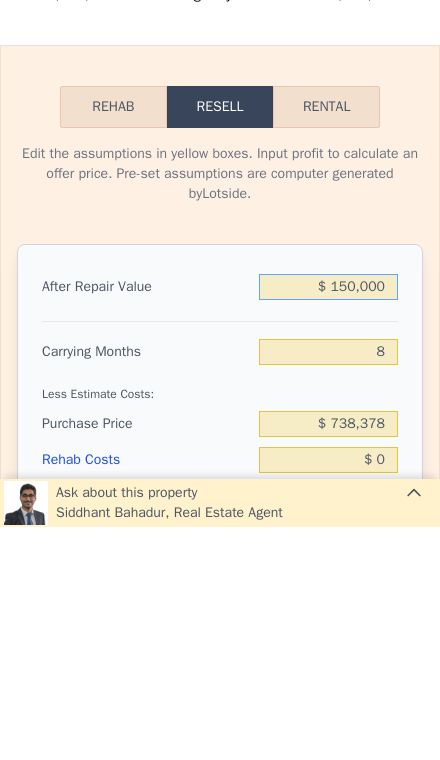 type on "-$ 672,778" 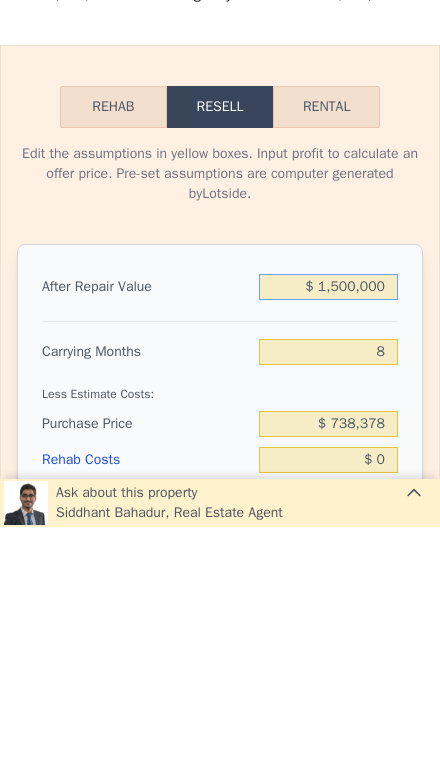 type on "$ 554,377" 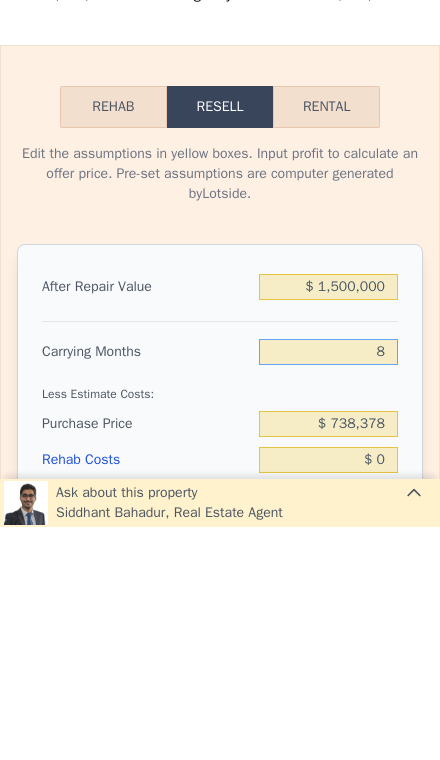 click on "8" at bounding box center [328, 585] 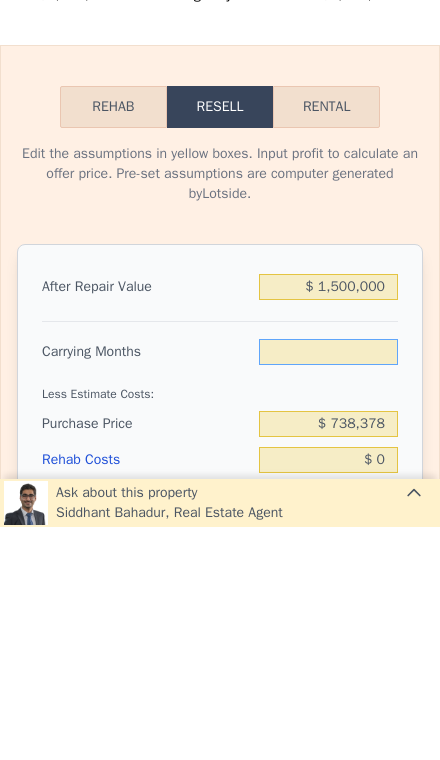 type on "3" 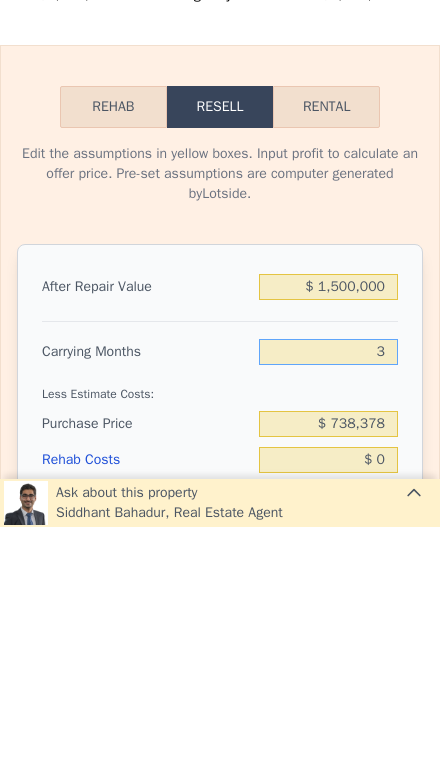 type on "$ 591,488" 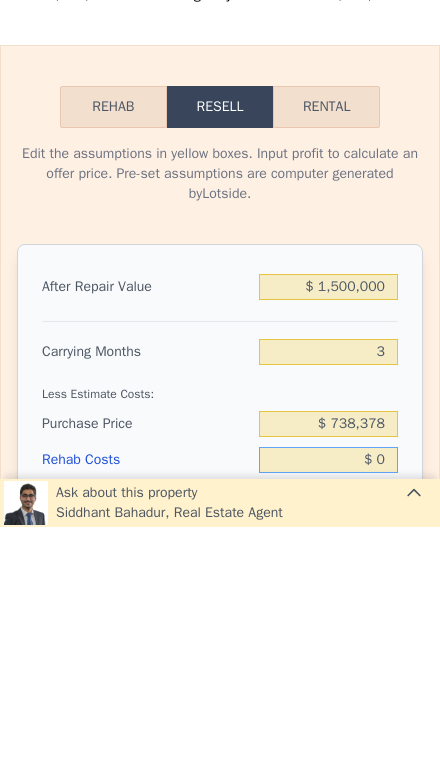 click on "$ 0" at bounding box center (328, 693) 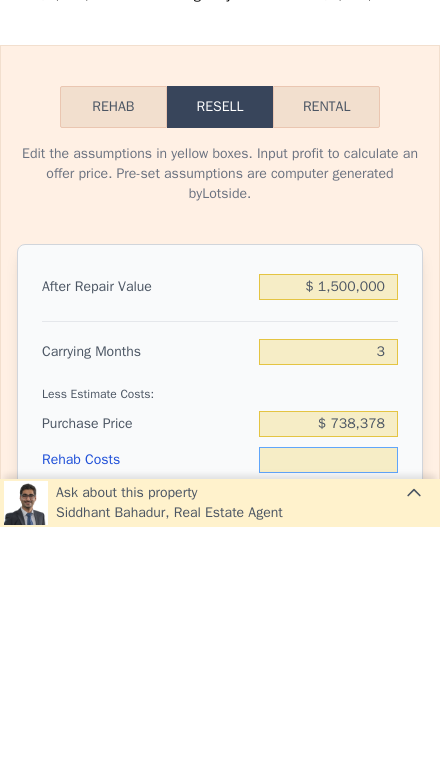 type on "$ 1" 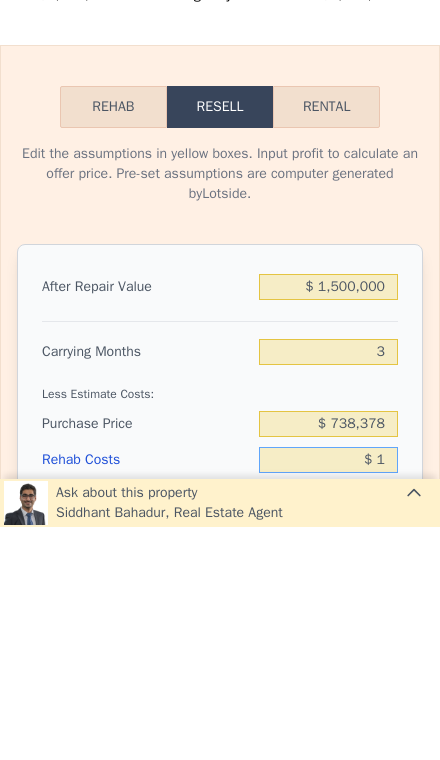 type on "$ 591,487" 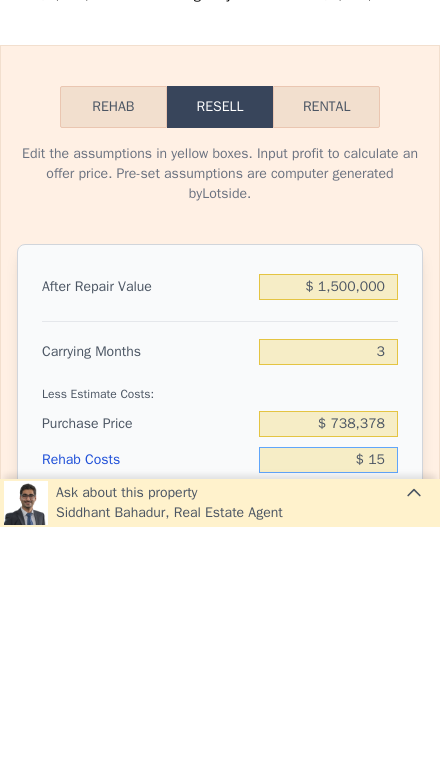 type on "$ 591,473" 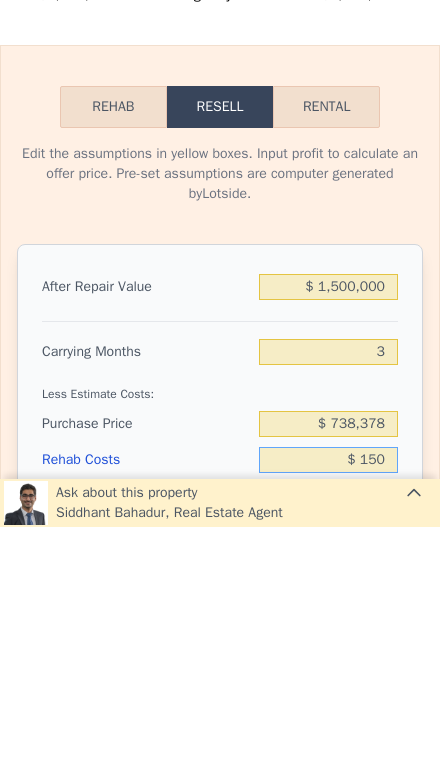 type on "$ 591,333" 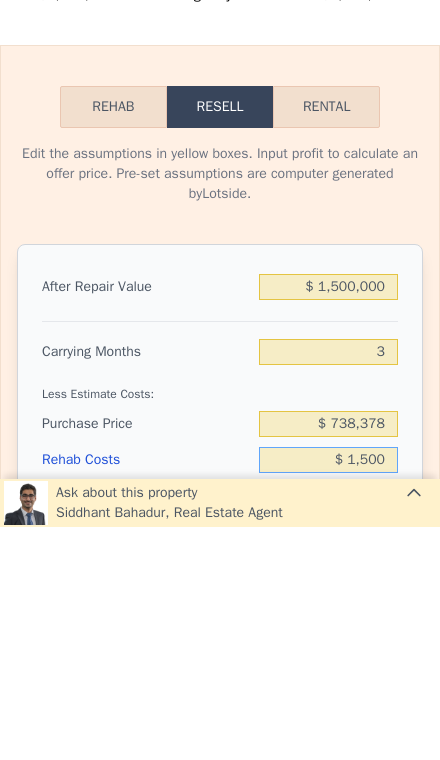 type on "$ 589,928" 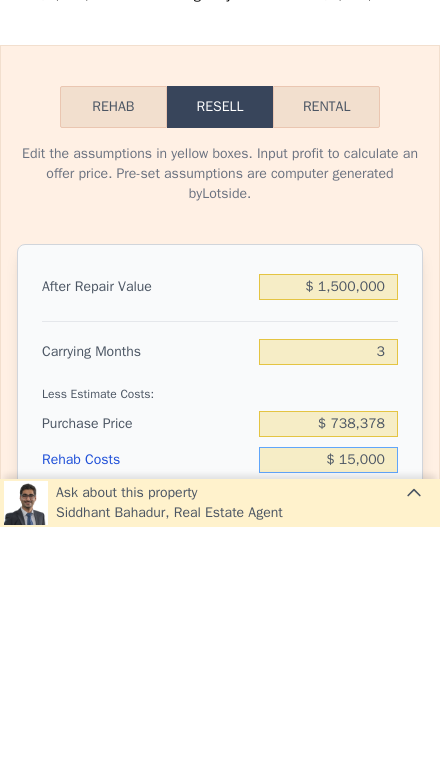 type on "$ 575,888" 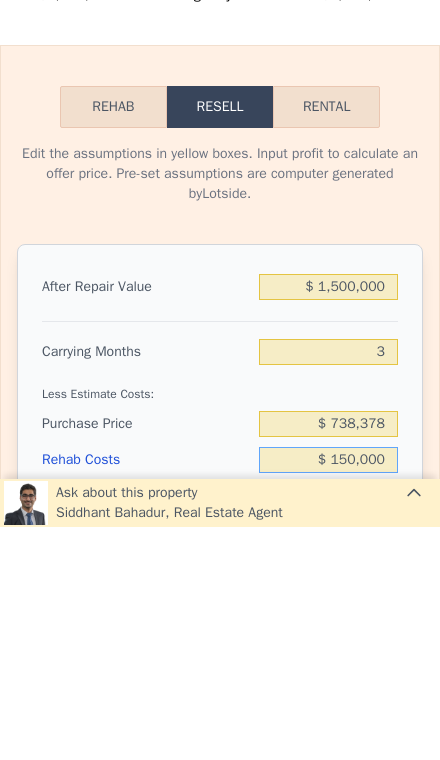 type on "$ 435,488" 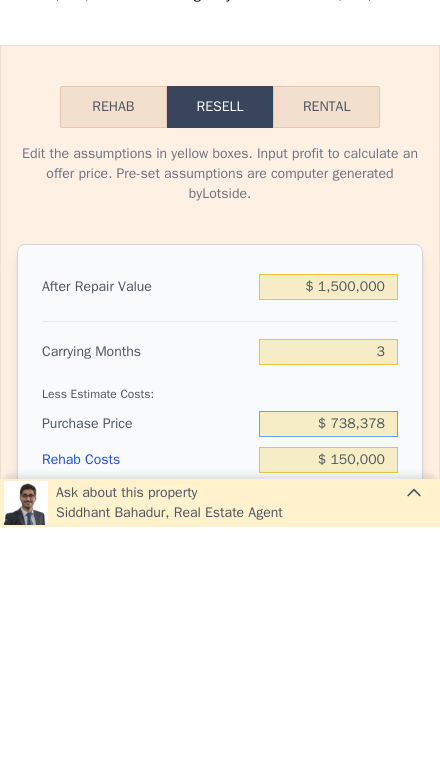 click on "$ 738,378" at bounding box center (328, 657) 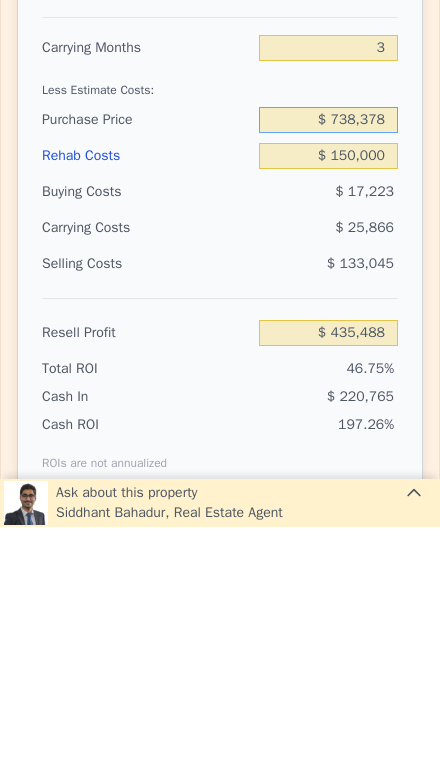scroll, scrollTop: 3098, scrollLeft: 0, axis: vertical 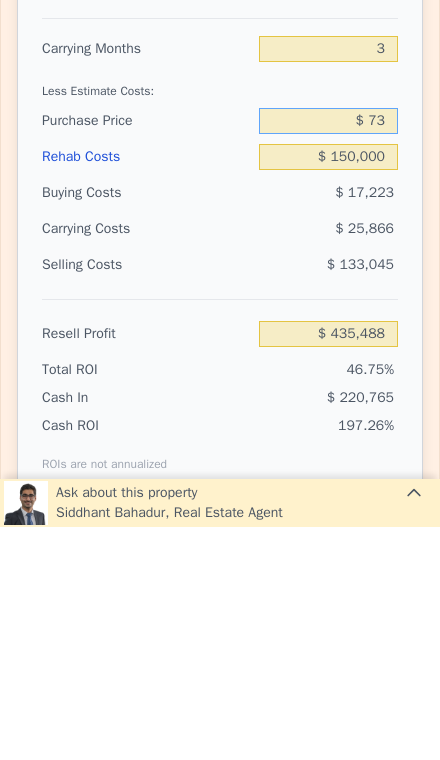 type on "$ 7" 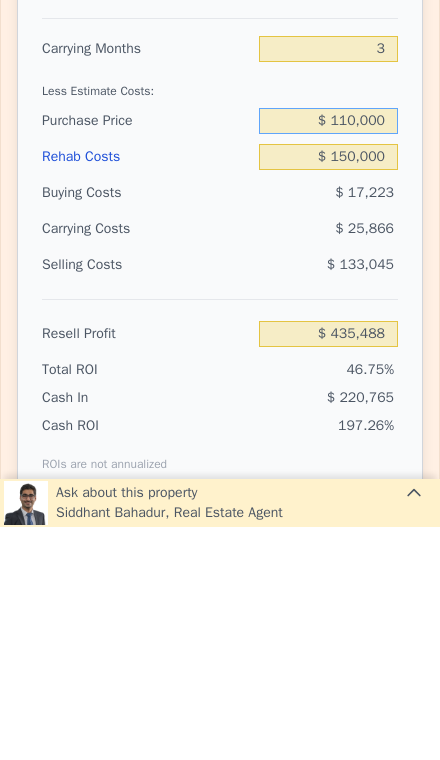 type on "$ 1,100,000" 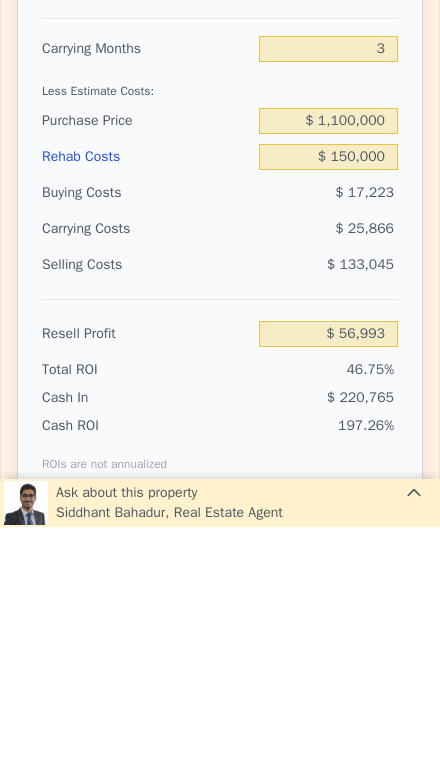 type on "$ 58,197" 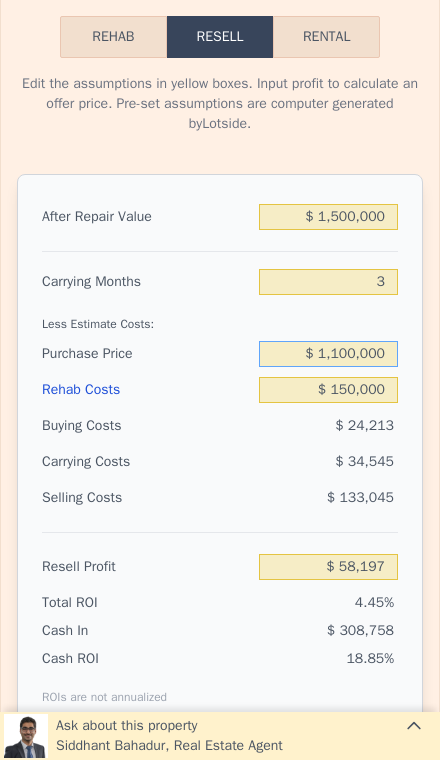 click on "$ 1,100,000" at bounding box center (328, 354) 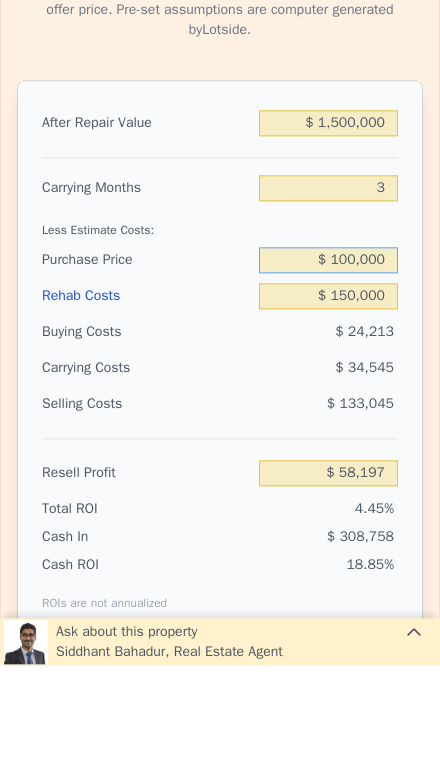 type on "$ 1,000,000" 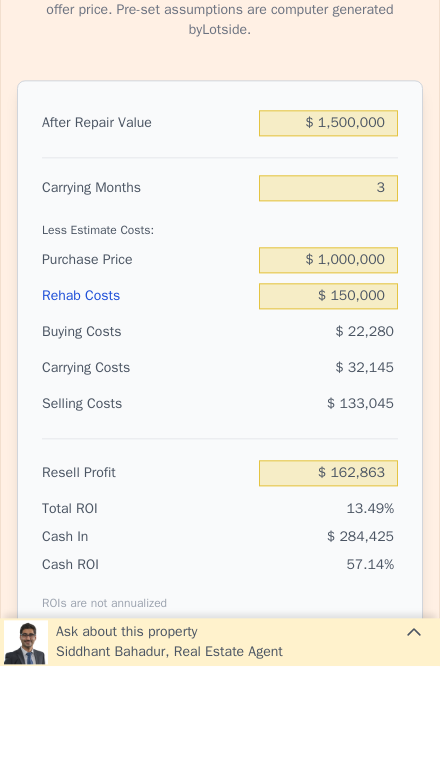 type on "$ 162,530" 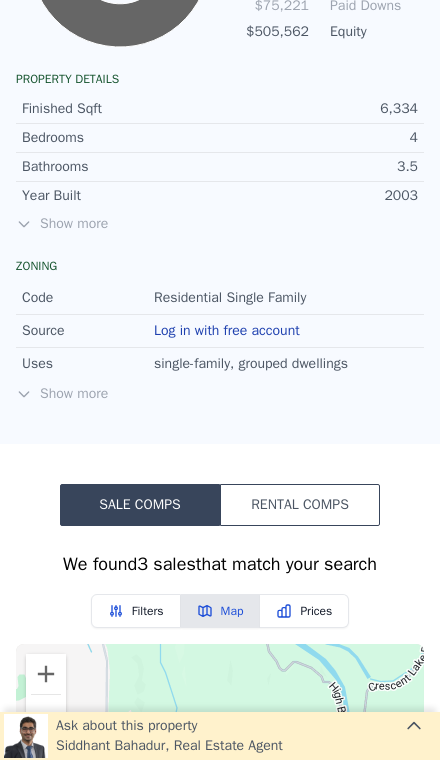 scroll, scrollTop: 1236, scrollLeft: 0, axis: vertical 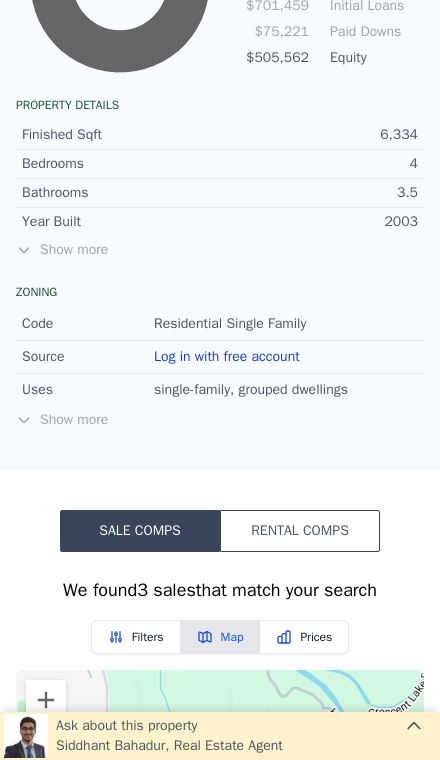 click on "Show more" at bounding box center [220, 250] 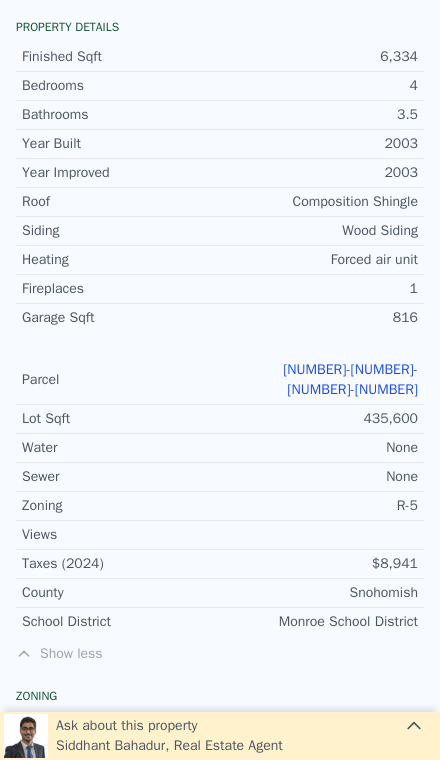 scroll, scrollTop: 1333, scrollLeft: 0, axis: vertical 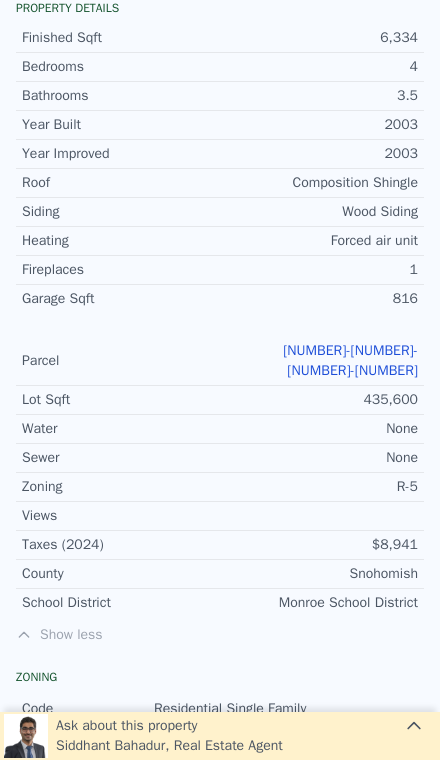 click on "[NUMBER]-[NUMBER]-[NUMBER]-[NUMBER]" at bounding box center (350, 360) 